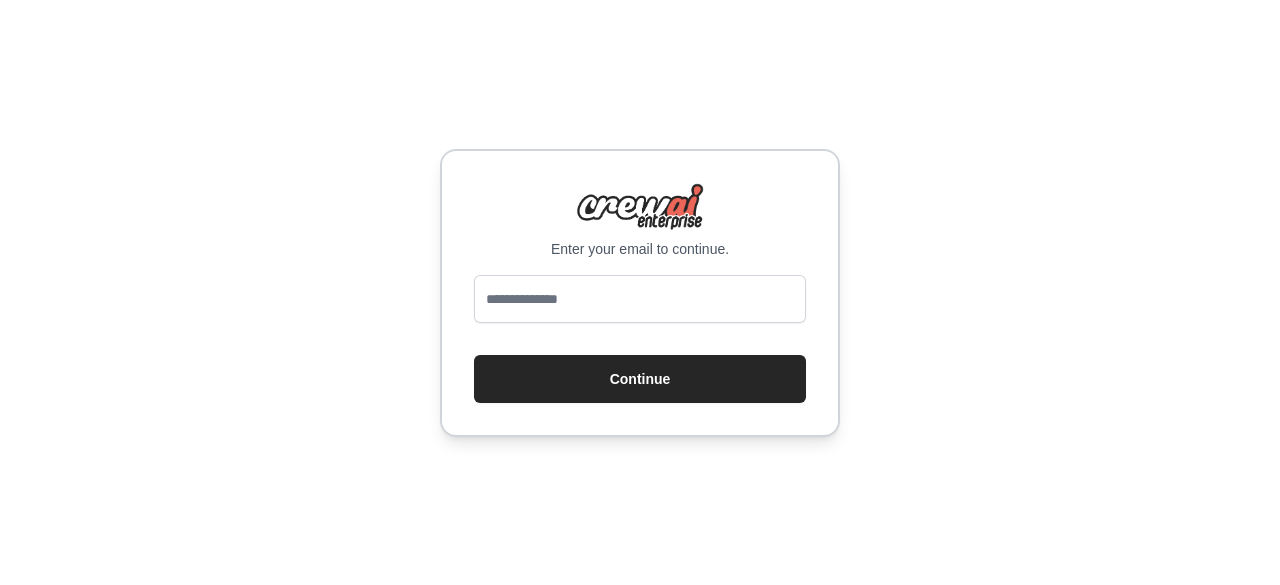 scroll, scrollTop: 0, scrollLeft: 0, axis: both 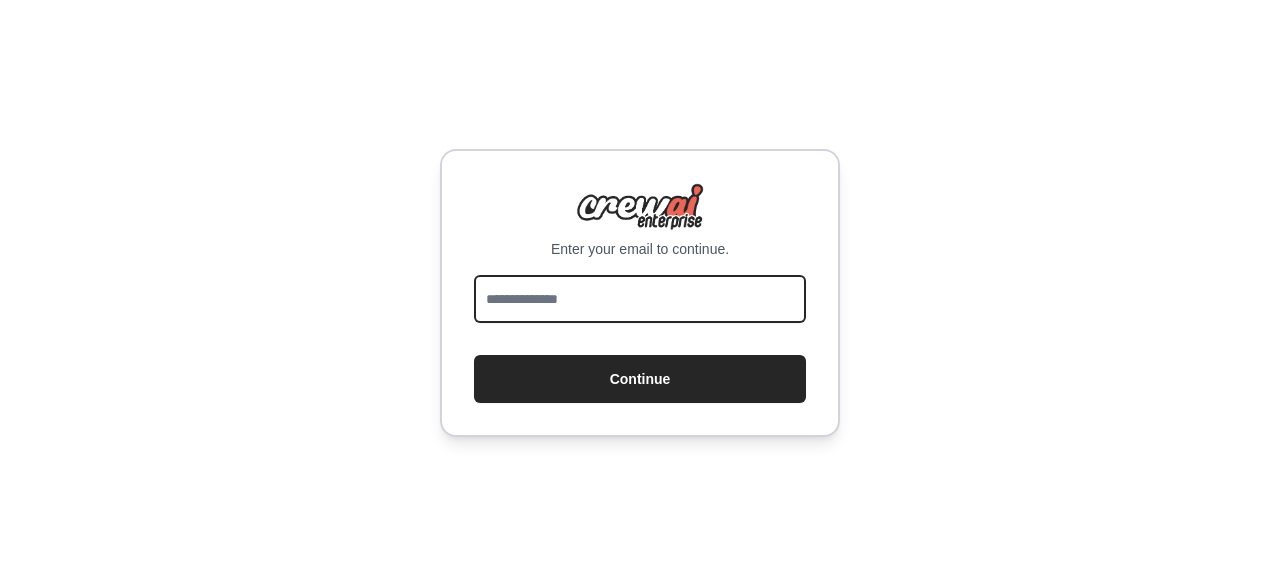drag, startPoint x: 0, startPoint y: 0, endPoint x: 595, endPoint y: 307, distance: 669.53265 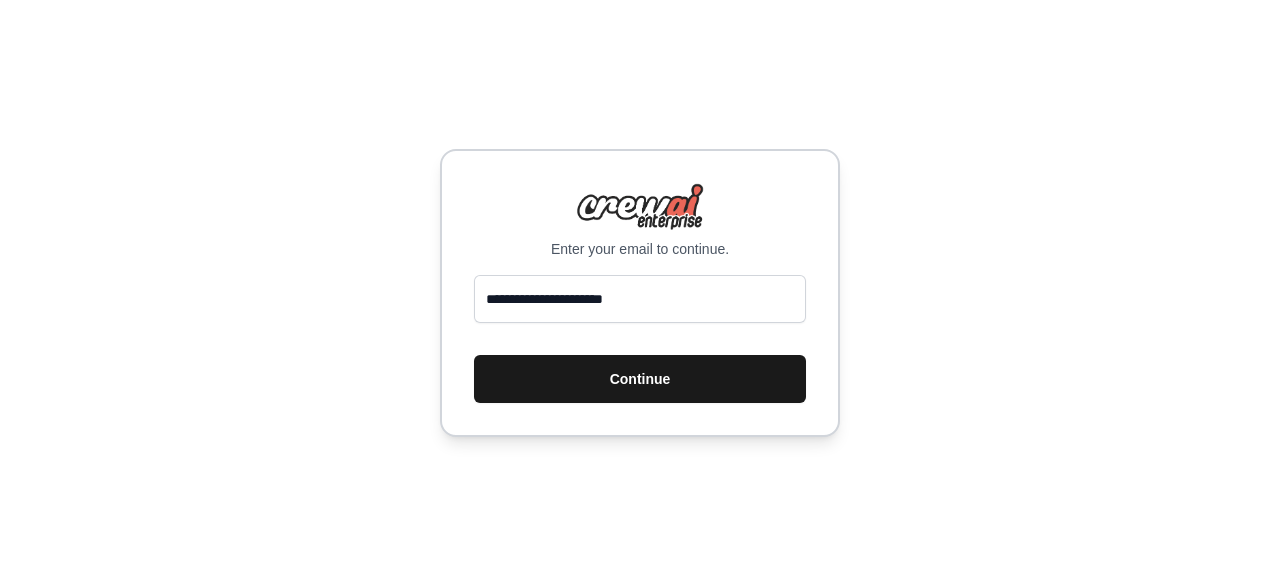 click on "Continue" at bounding box center [640, 379] 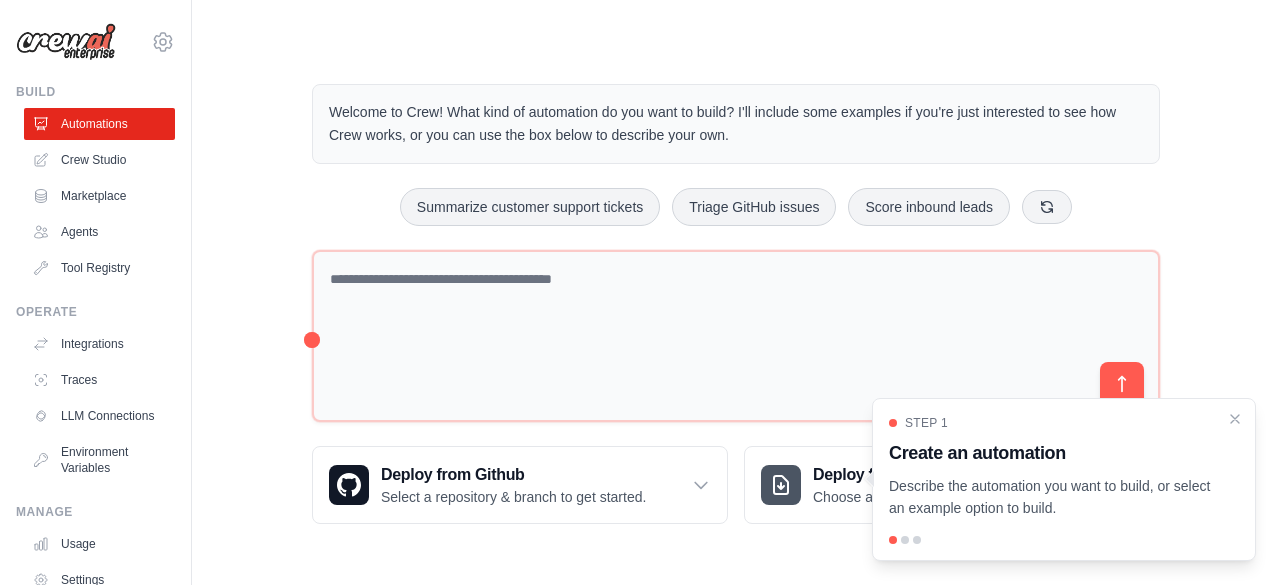 scroll, scrollTop: 0, scrollLeft: 0, axis: both 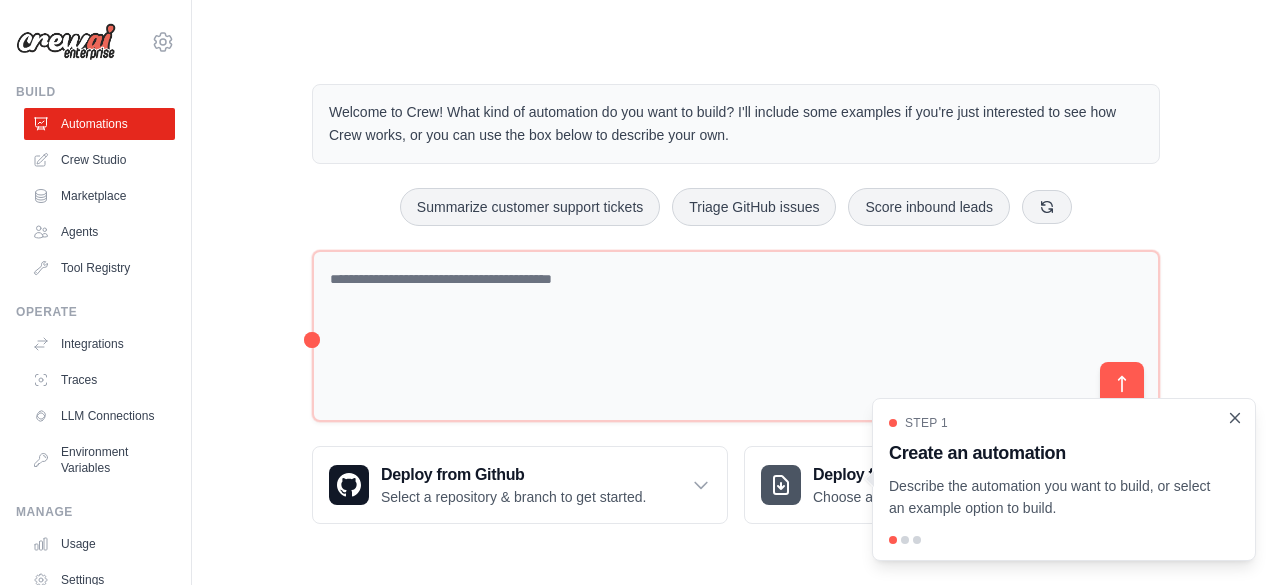 click 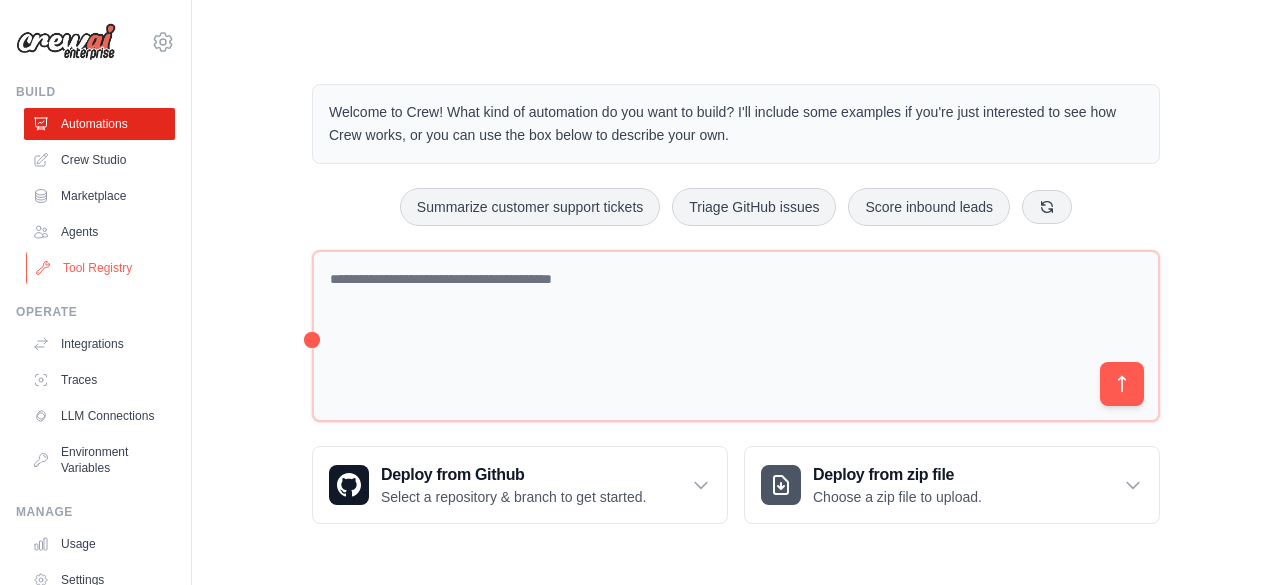 click on "Tool Registry" at bounding box center [101, 268] 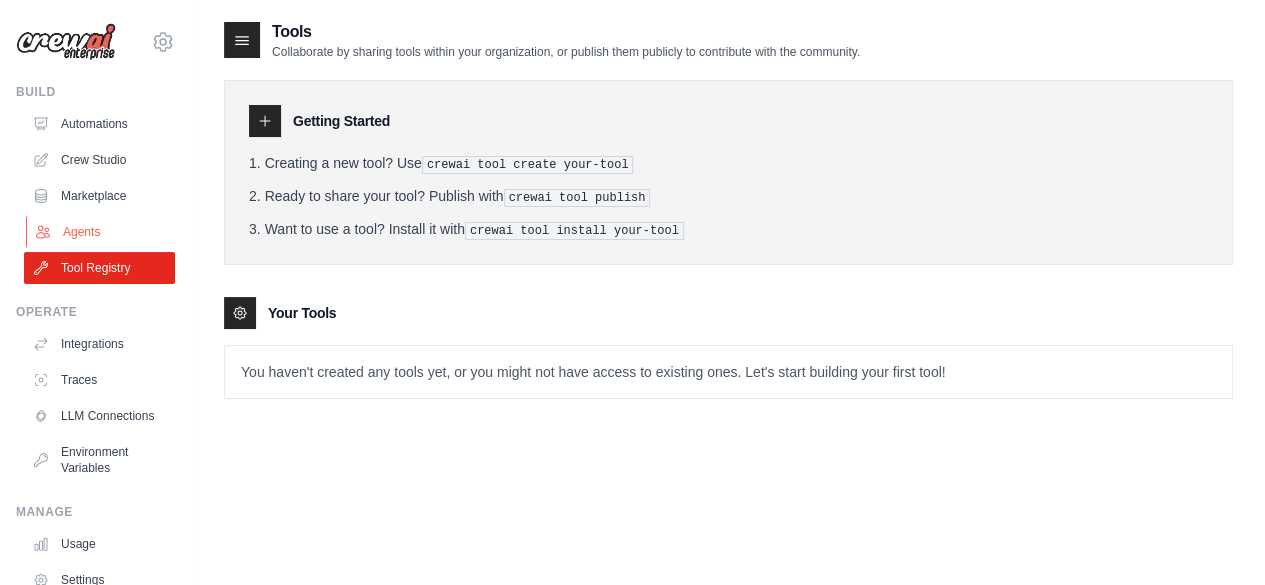 click on "Agents" at bounding box center [101, 232] 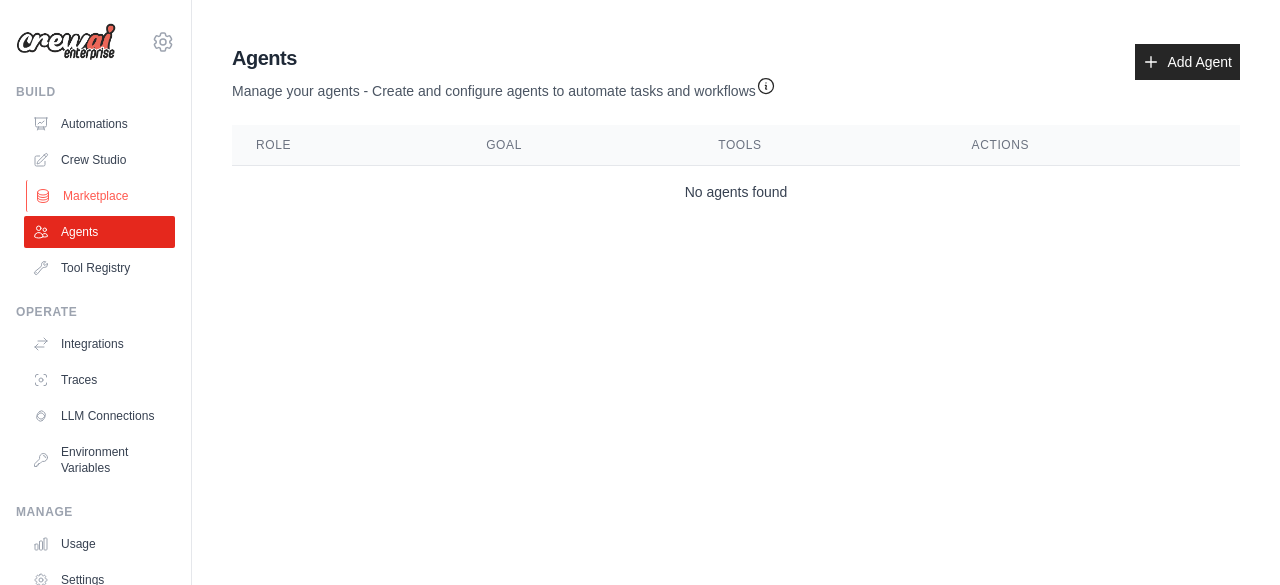 click on "Marketplace" at bounding box center (101, 196) 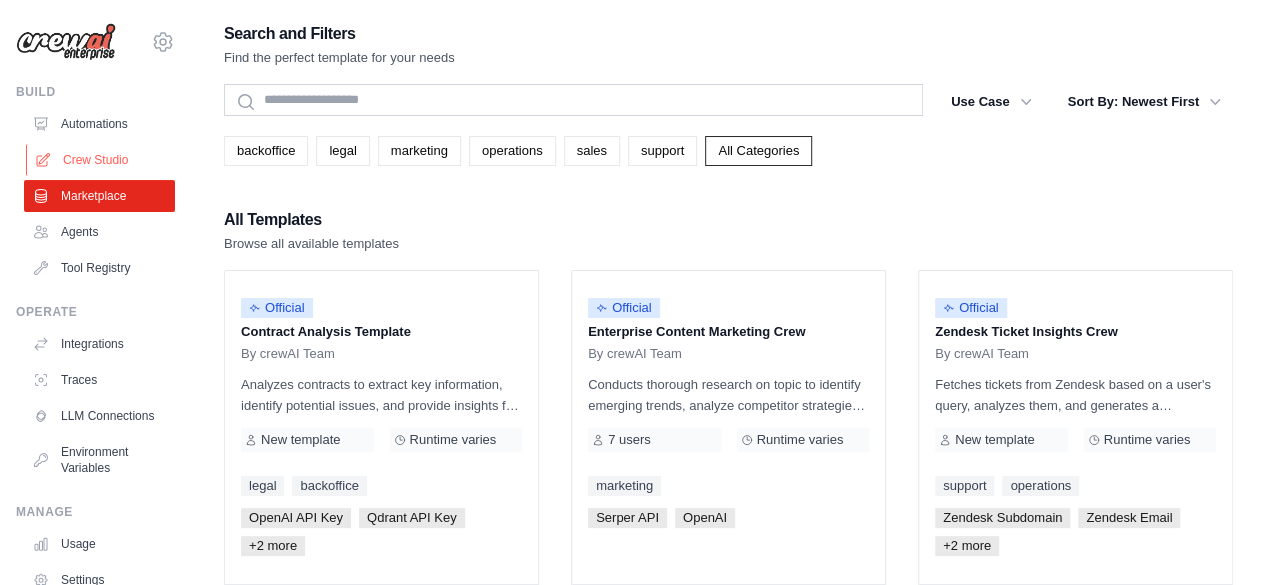 click on "Crew Studio" at bounding box center (101, 160) 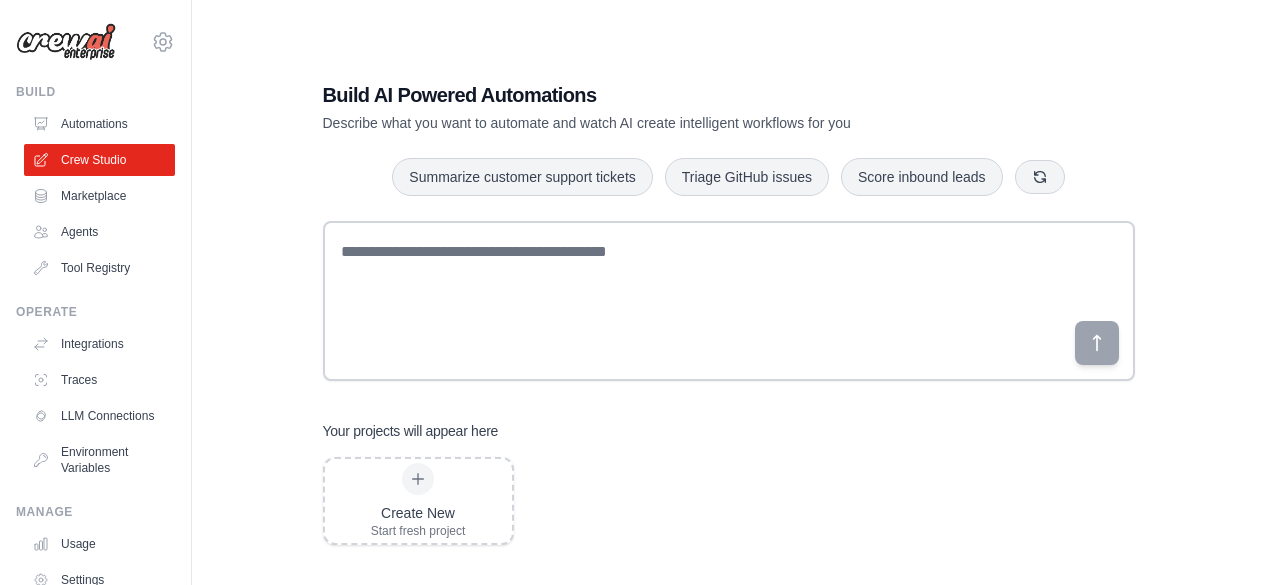 scroll, scrollTop: 0, scrollLeft: 0, axis: both 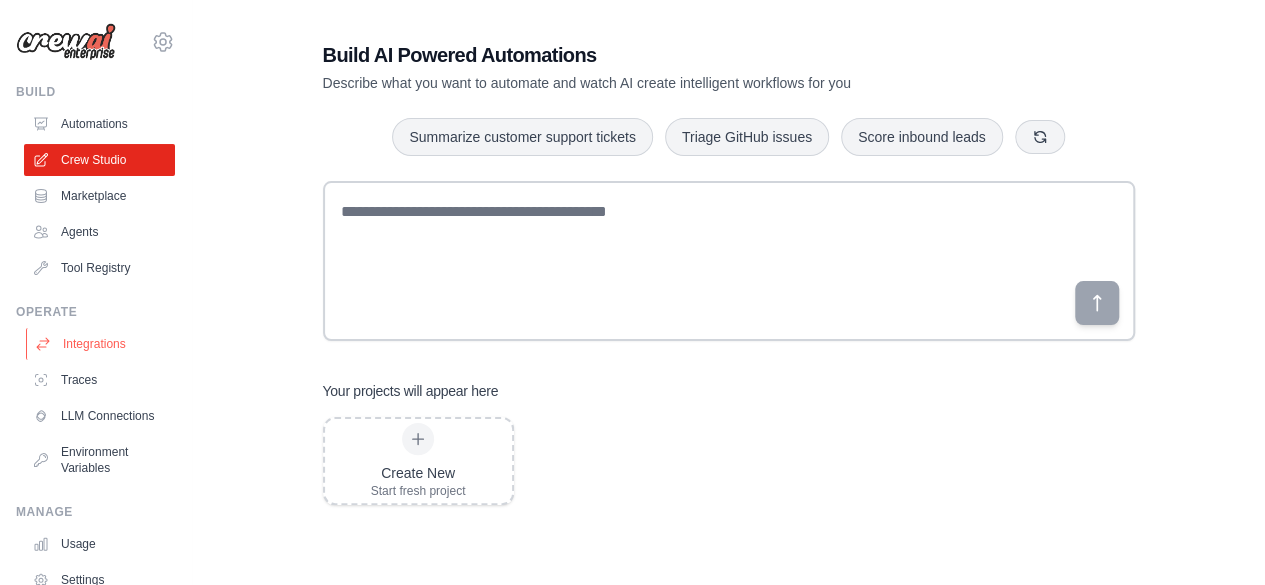 click on "Integrations" at bounding box center [101, 344] 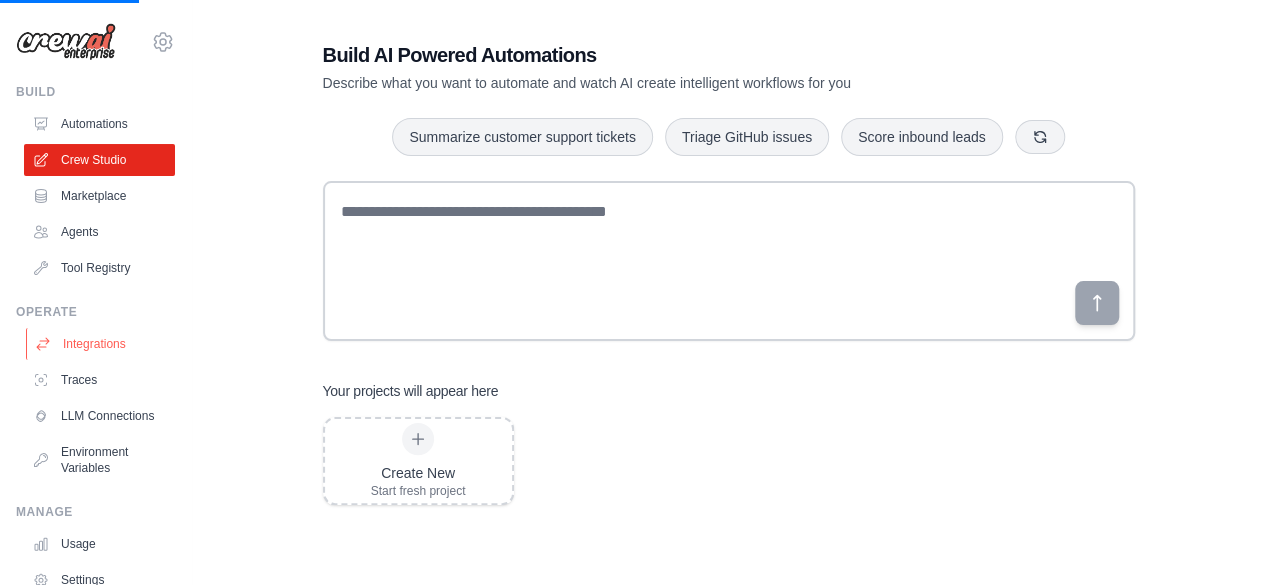 scroll, scrollTop: 0, scrollLeft: 0, axis: both 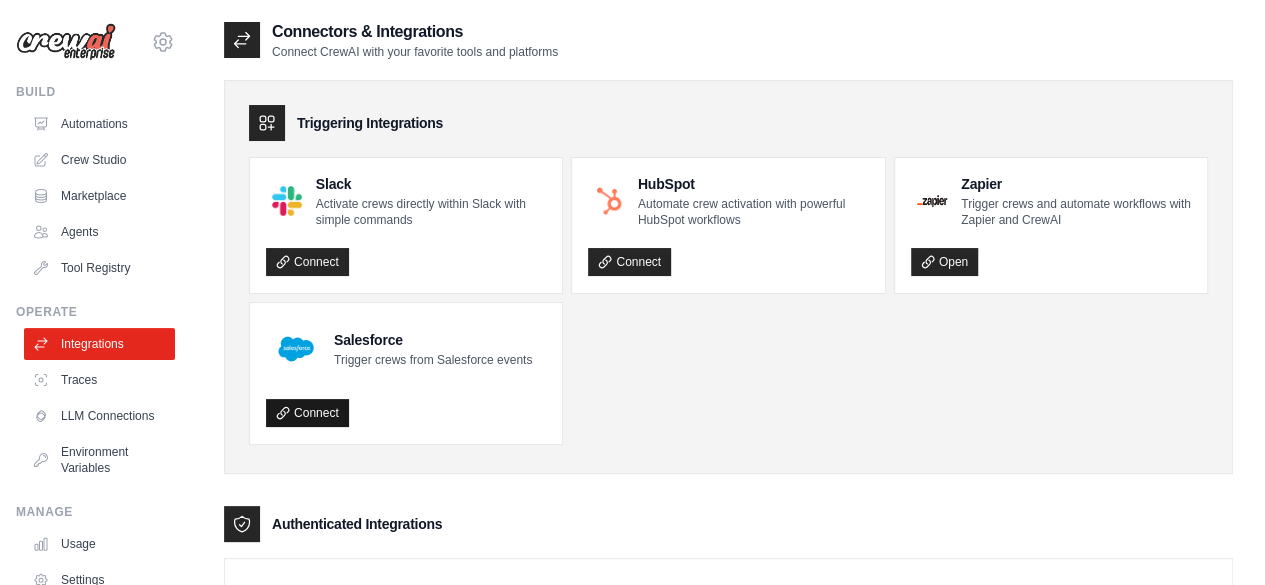 click on "Connect" at bounding box center [307, 413] 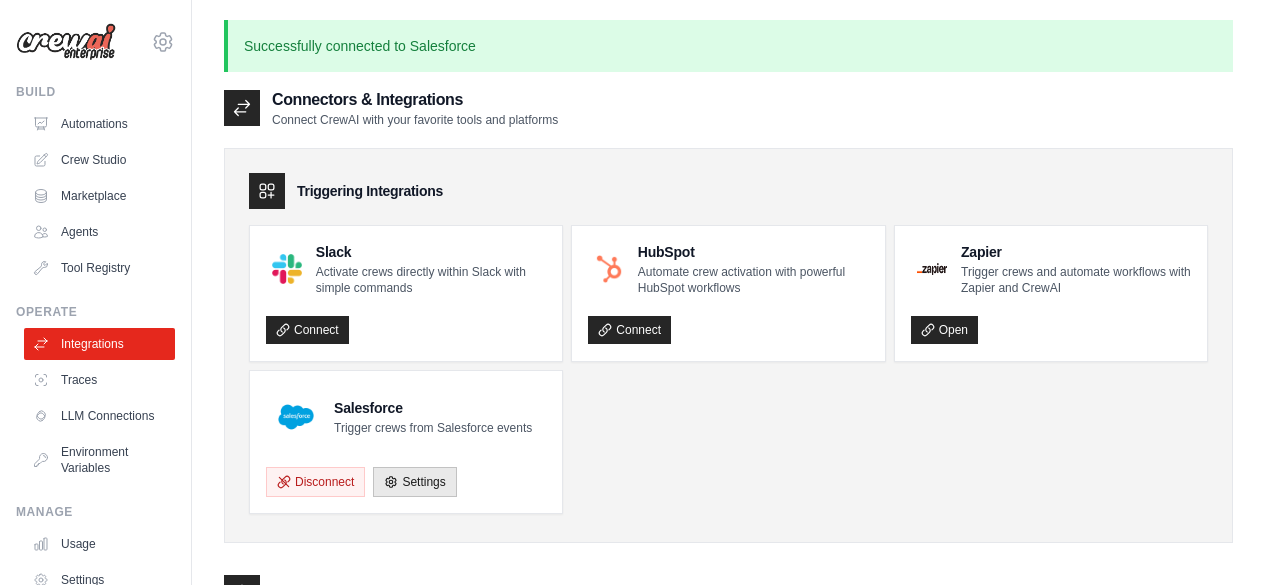 scroll, scrollTop: 0, scrollLeft: 0, axis: both 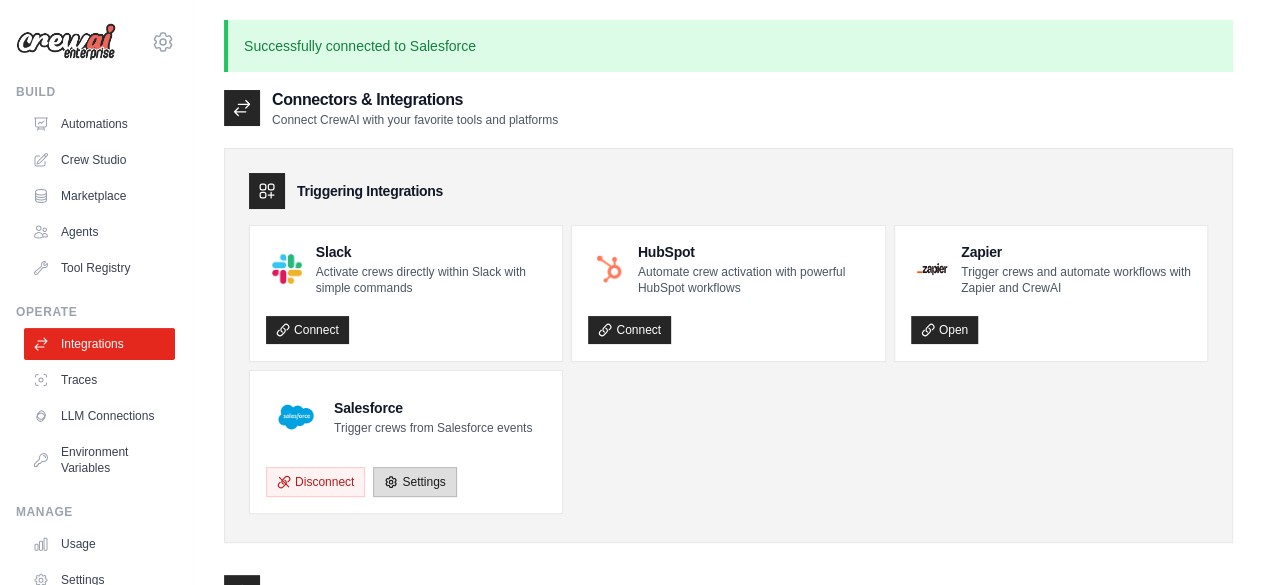 click on "Settings" at bounding box center [414, 482] 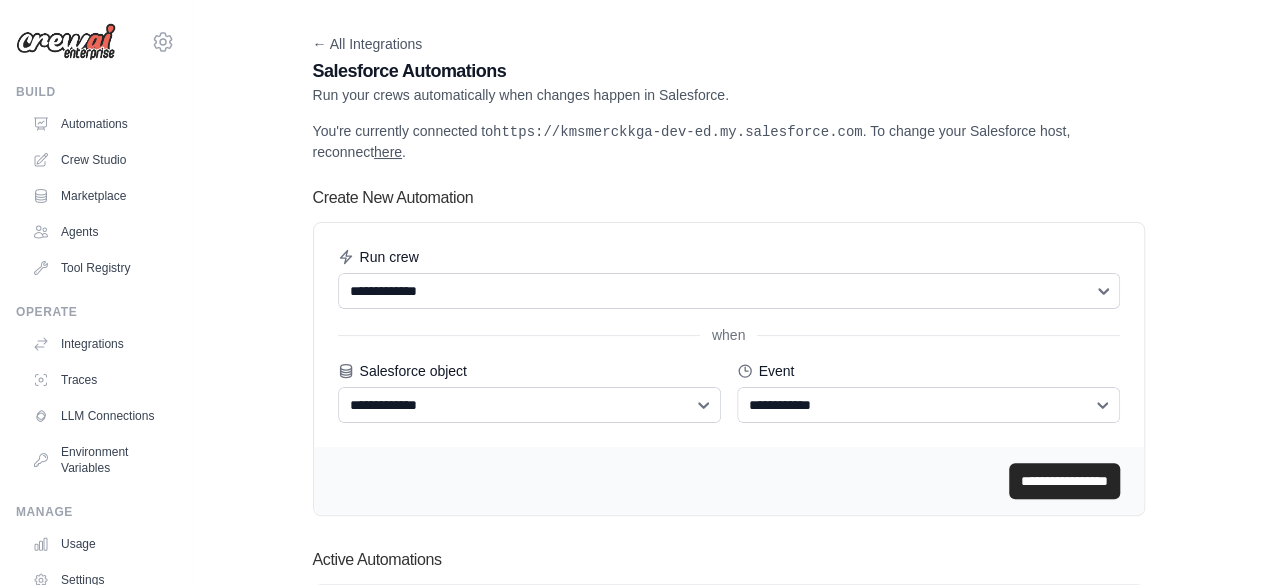 scroll, scrollTop: 0, scrollLeft: 0, axis: both 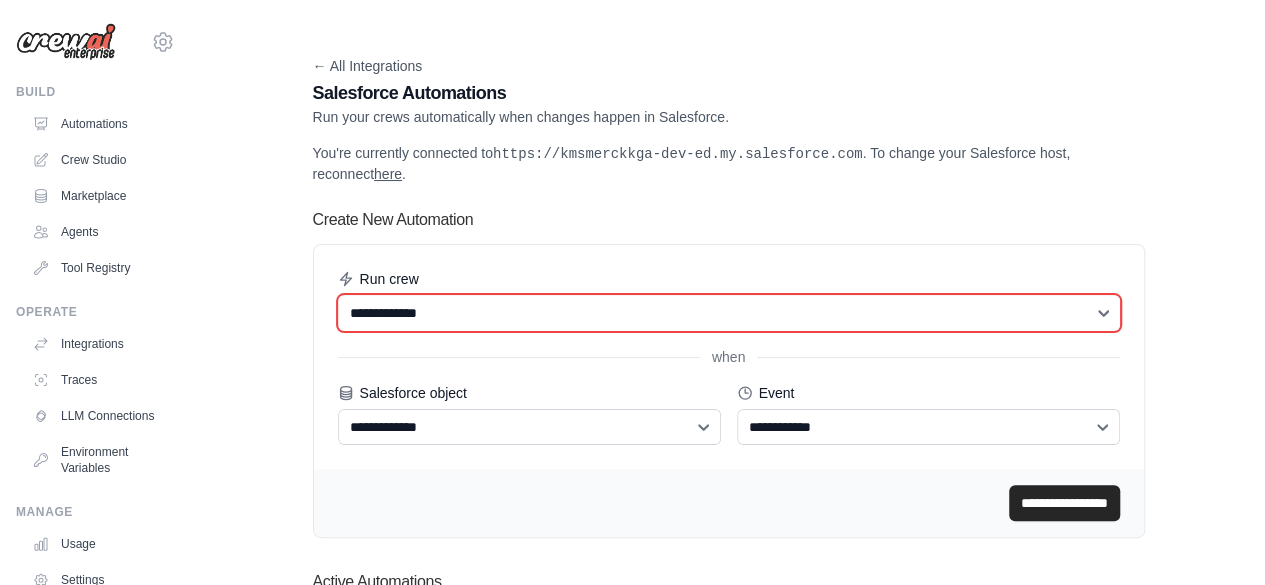 click on "**********" at bounding box center (729, 313) 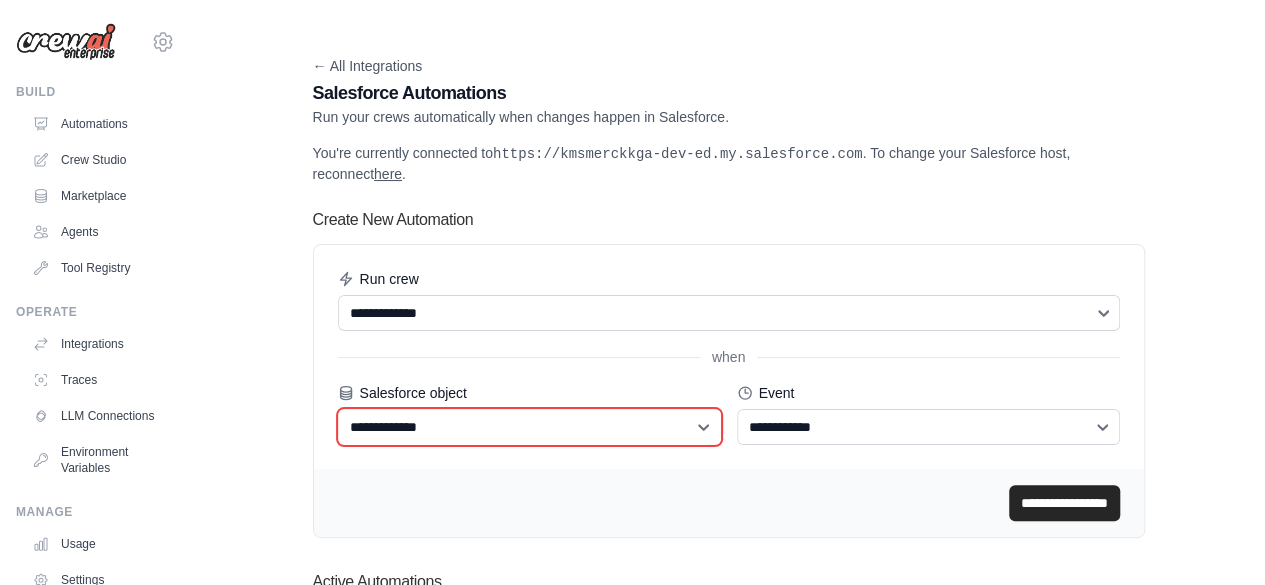 click on "**********" at bounding box center (529, 427) 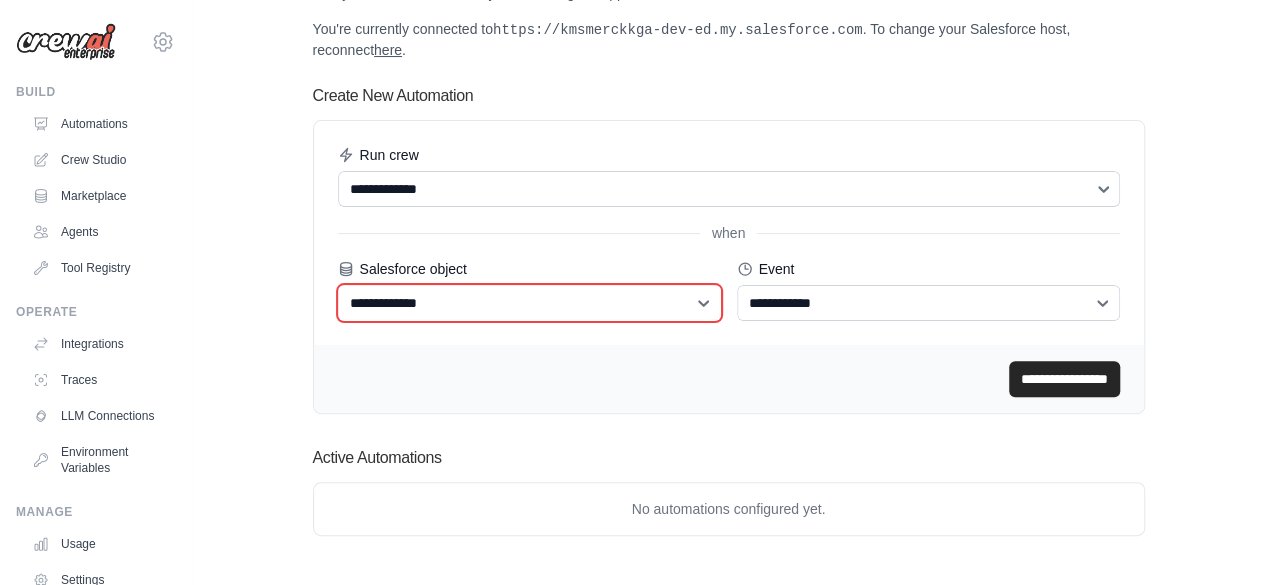 click on "**********" at bounding box center [529, 303] 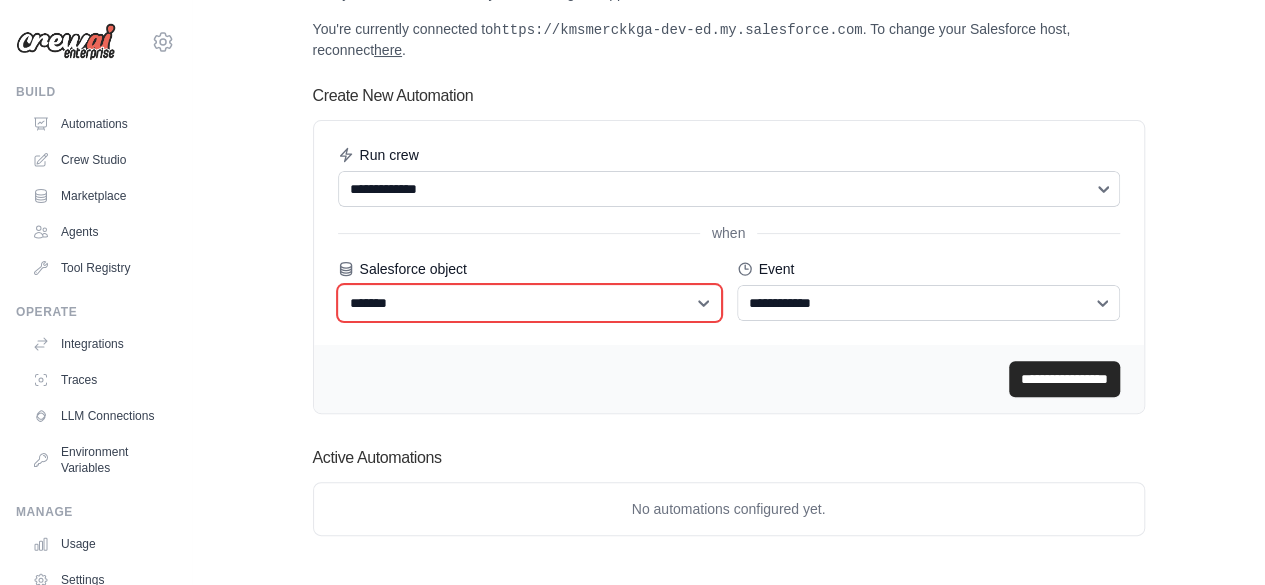 click on "**********" at bounding box center [529, 303] 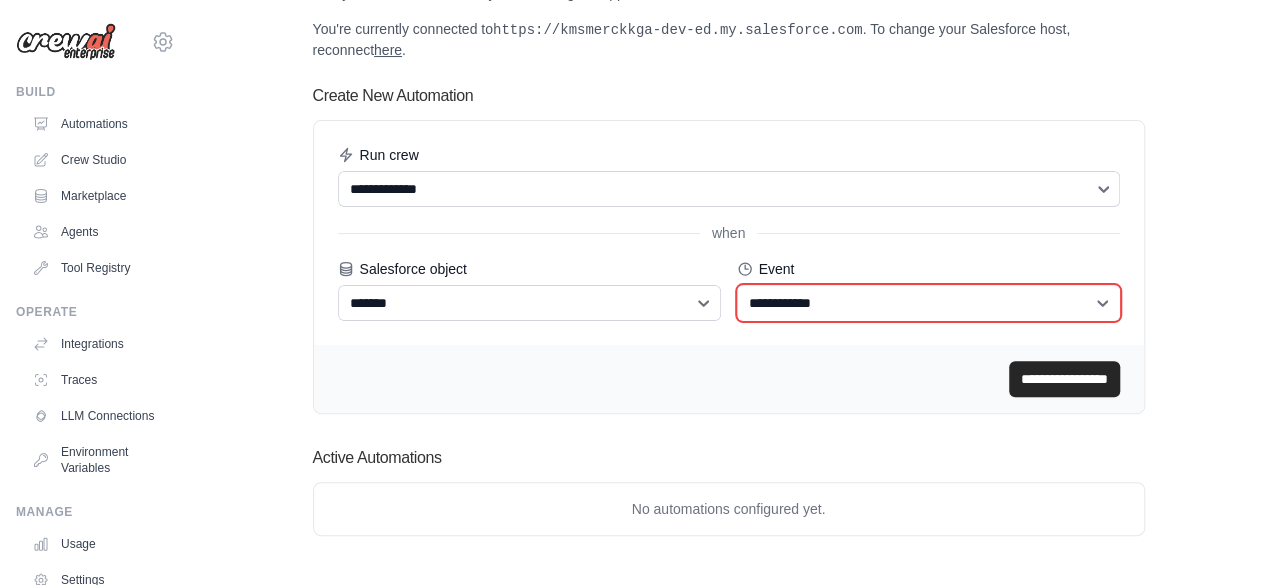 click on "**********" at bounding box center (928, 303) 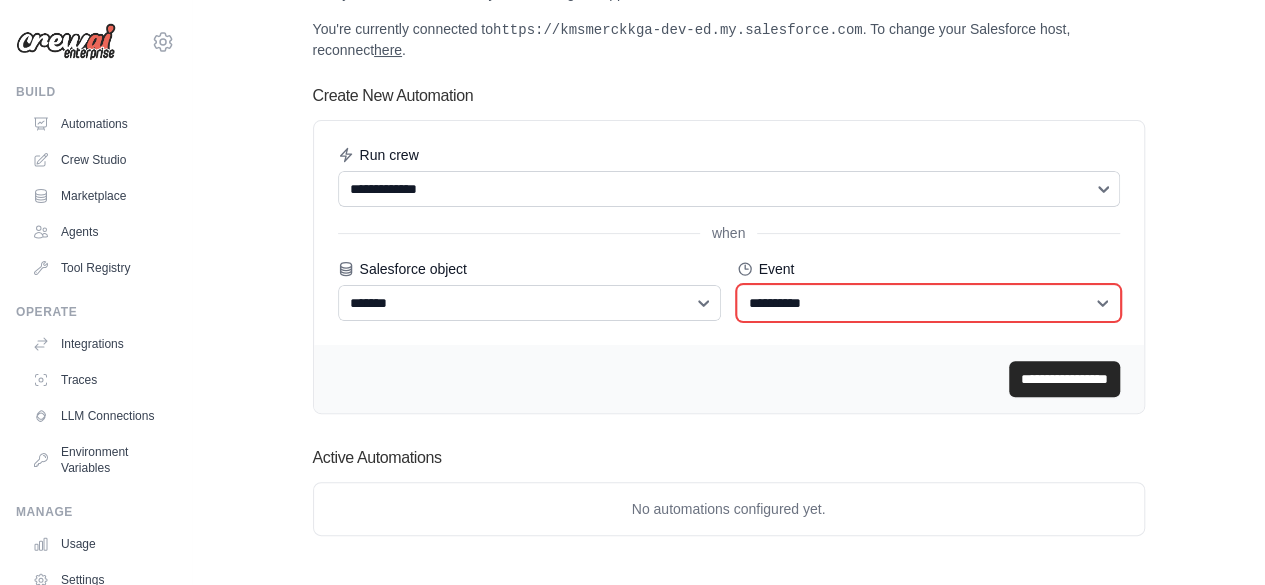 click on "**********" at bounding box center [928, 303] 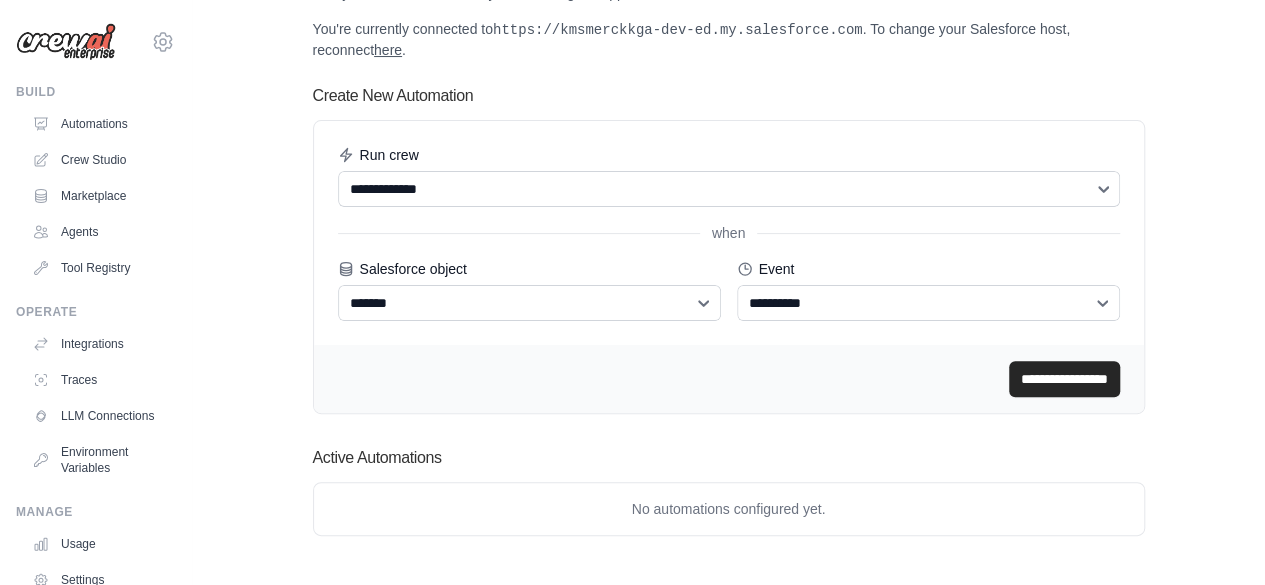 click on "Active Automations" at bounding box center (729, 458) 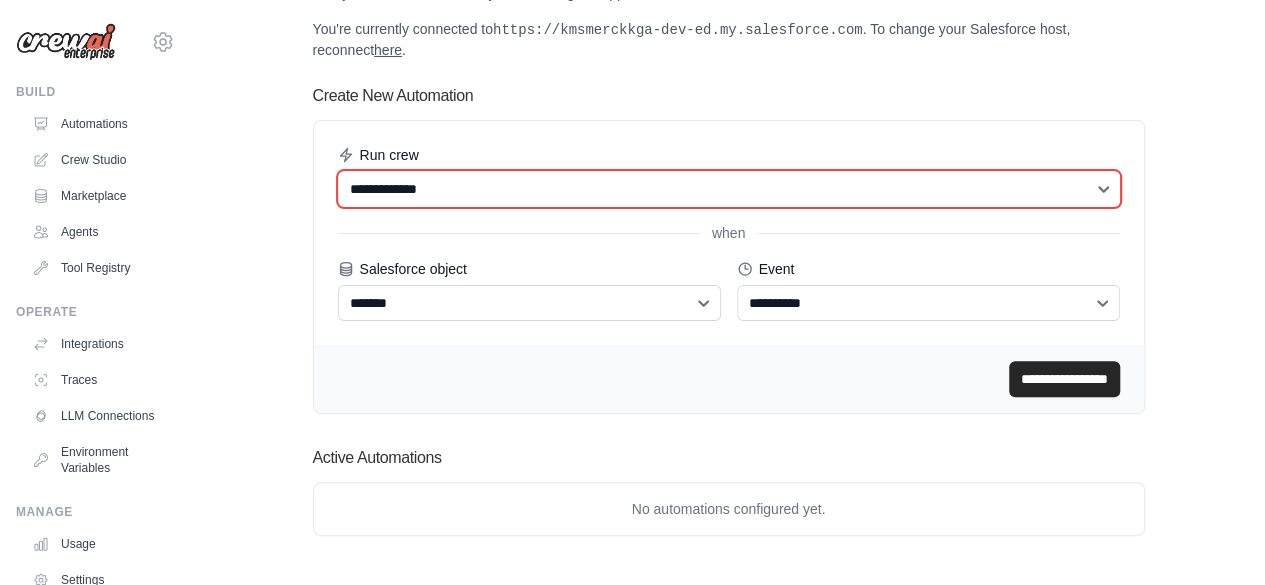 click on "**********" at bounding box center (729, 189) 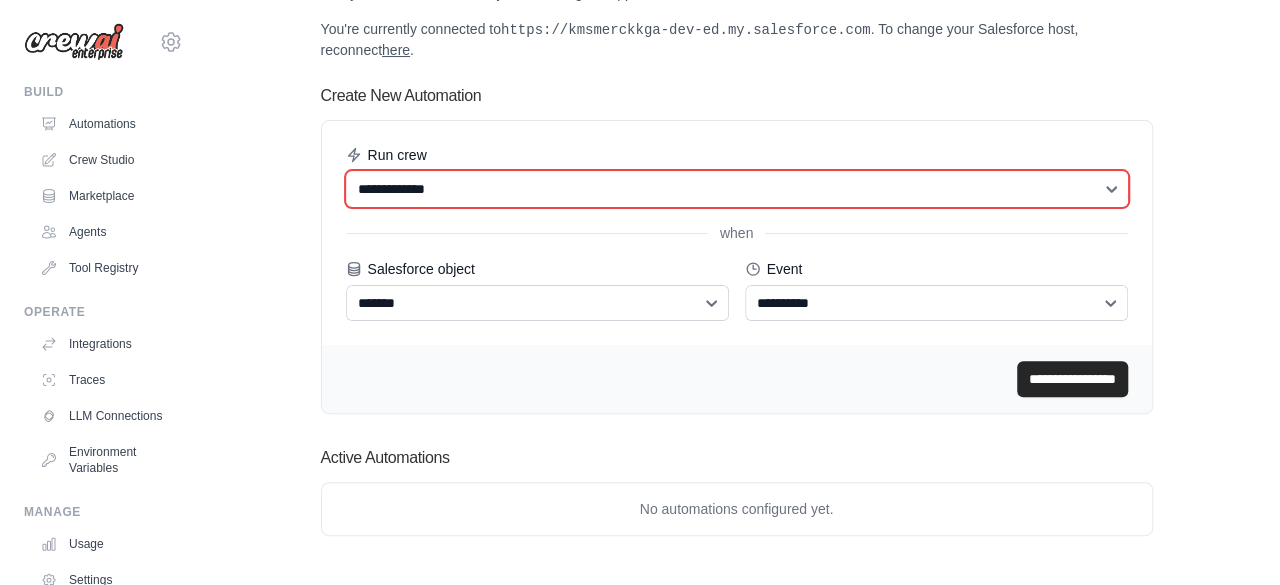 scroll, scrollTop: 0, scrollLeft: 0, axis: both 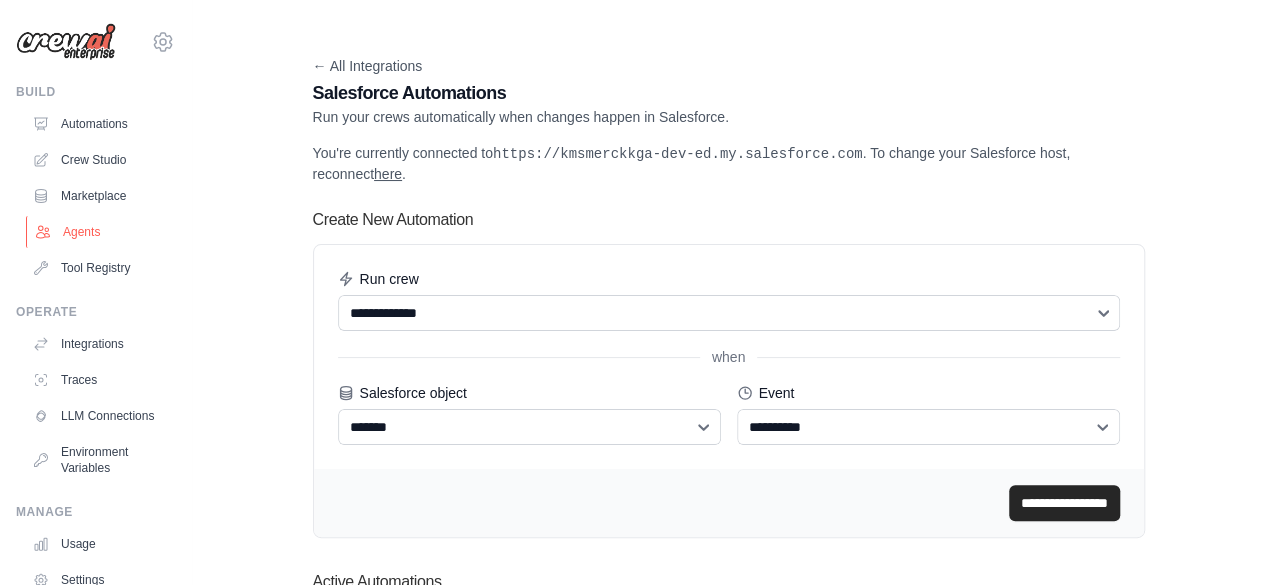 click on "Agents" at bounding box center [101, 232] 